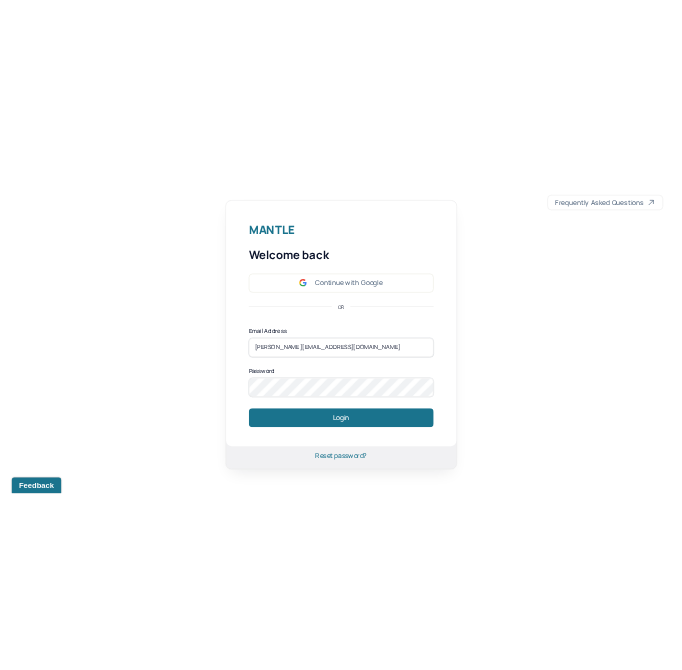 scroll, scrollTop: 0, scrollLeft: 0, axis: both 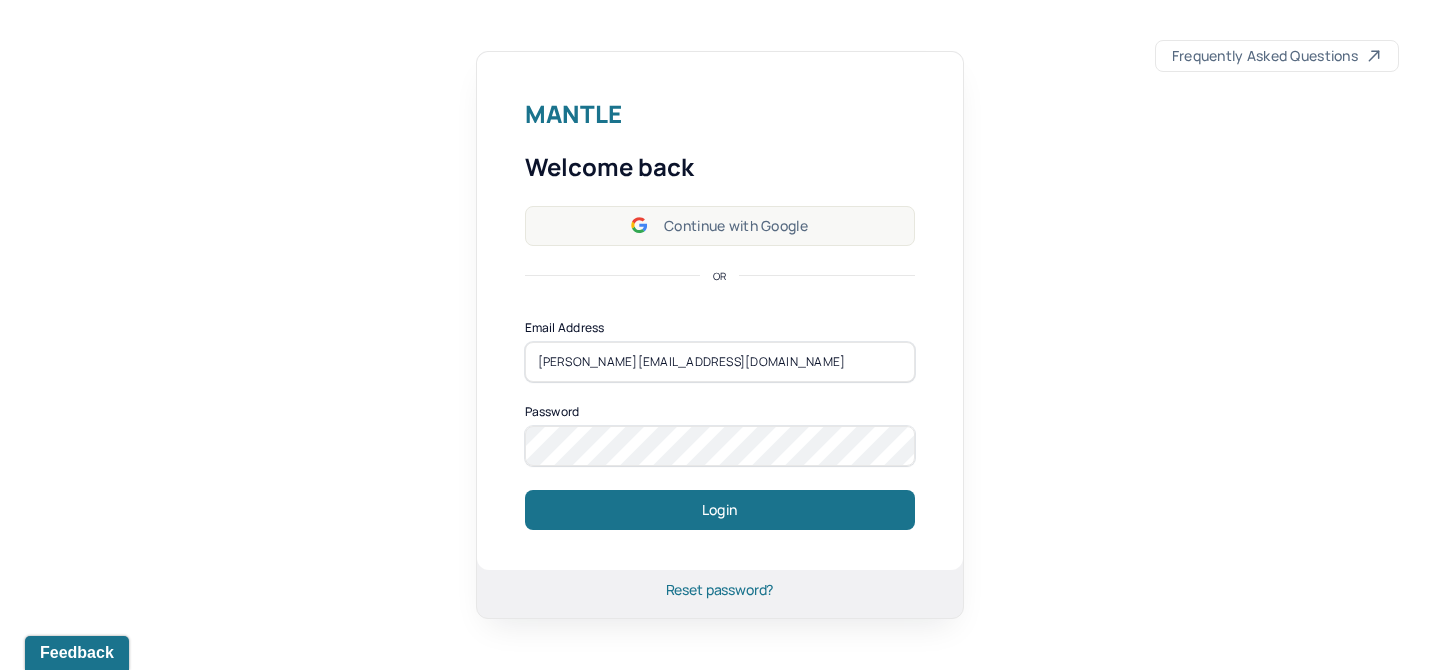 click on "Continue with Google" at bounding box center [720, 226] 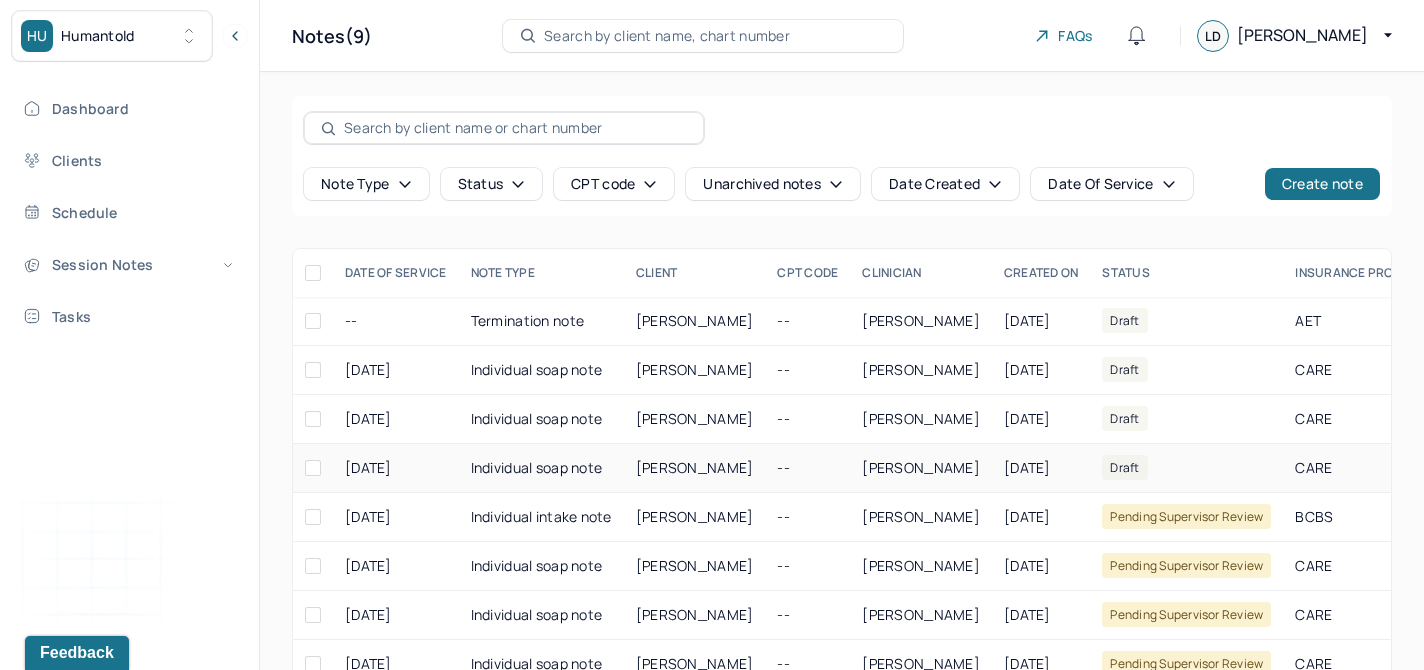 click on "[PERSON_NAME]" at bounding box center [921, 468] 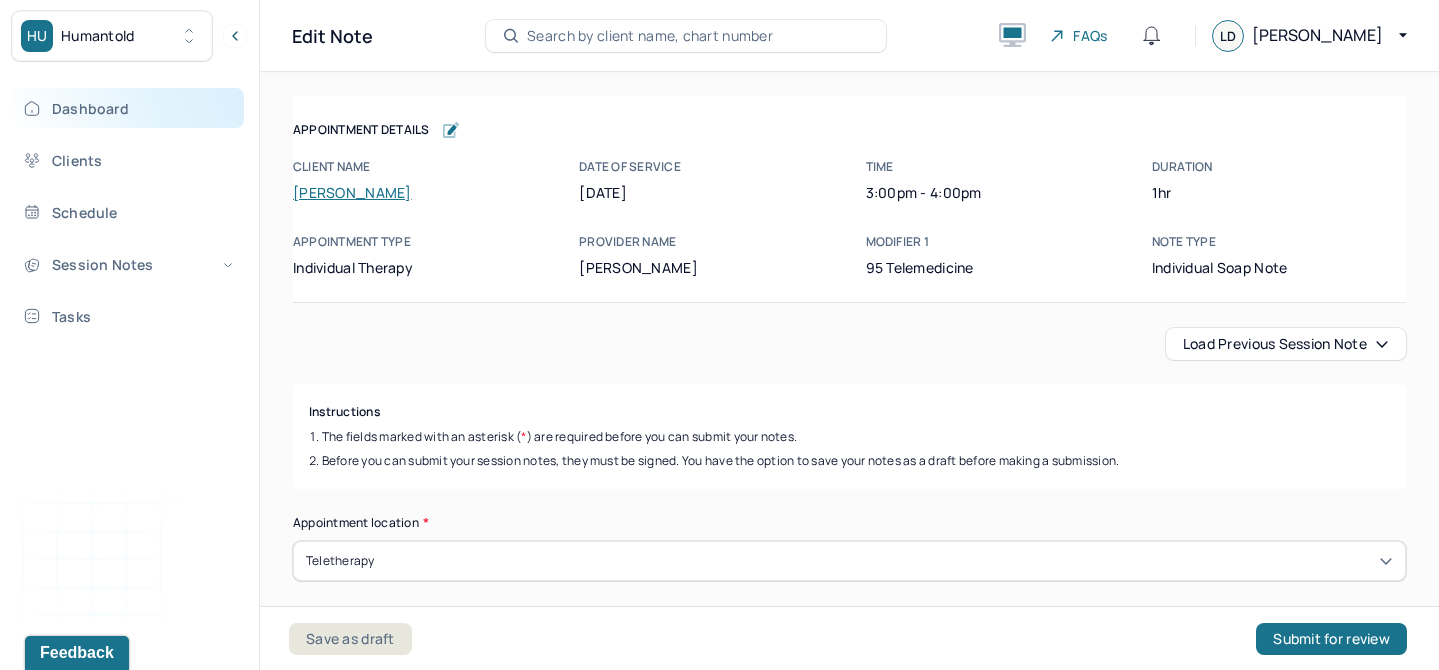 click on "Dashboard" at bounding box center (128, 108) 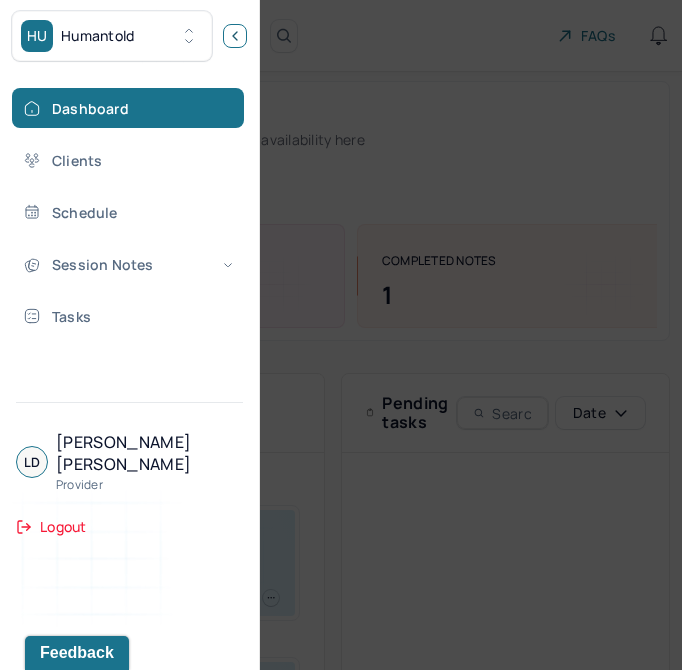 click at bounding box center (235, 36) 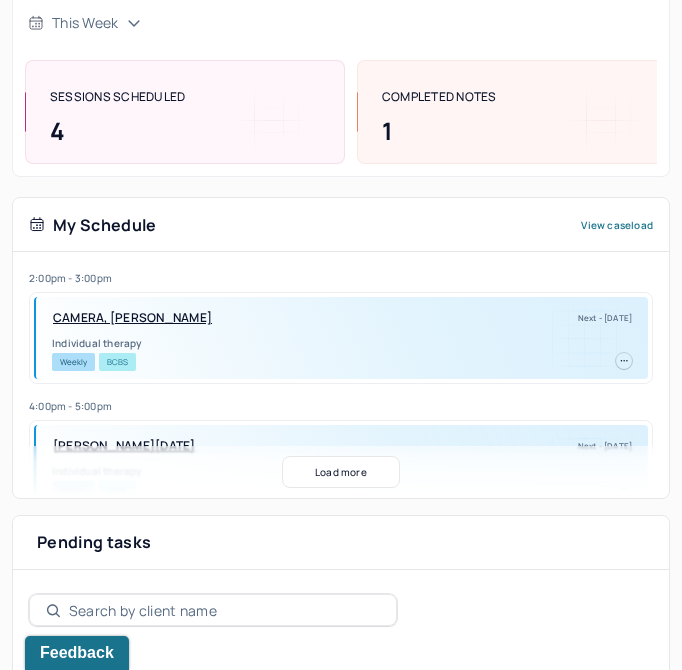 scroll, scrollTop: 0, scrollLeft: 0, axis: both 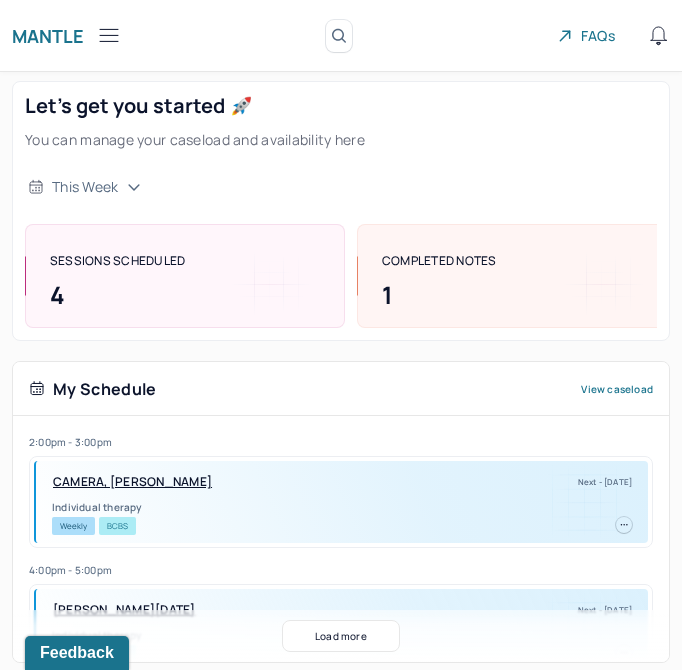 click 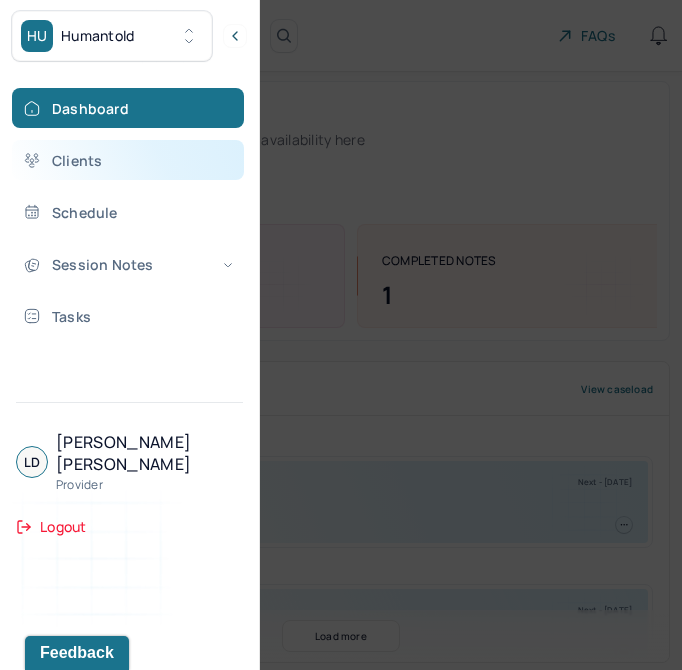 click on "Clients" at bounding box center [128, 160] 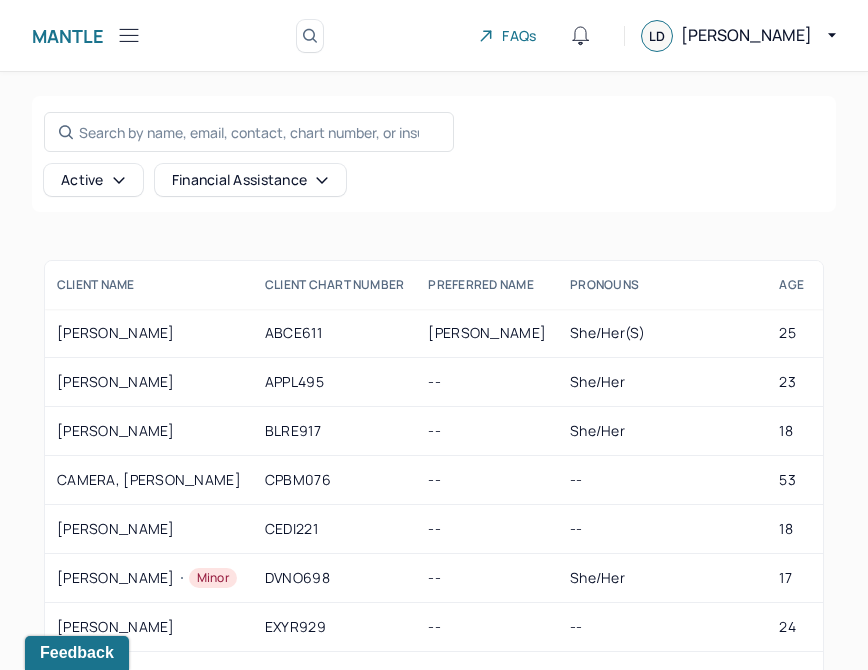 scroll, scrollTop: 166, scrollLeft: 0, axis: vertical 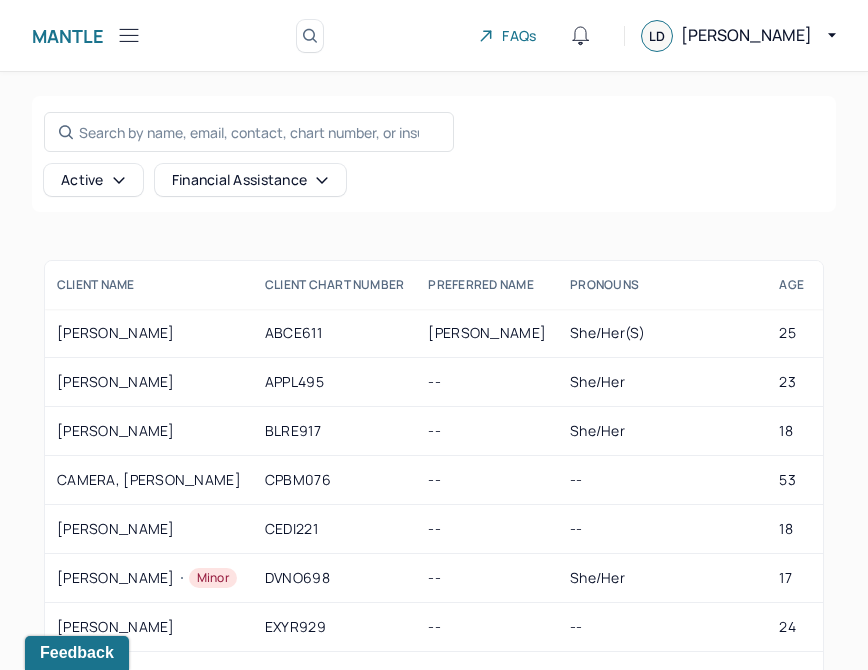 click 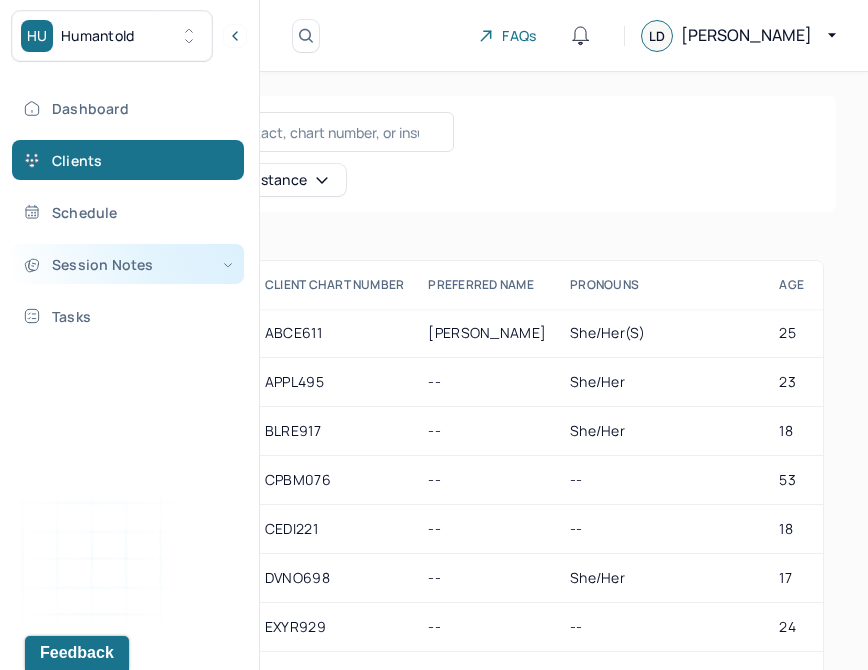 click on "Session Notes" at bounding box center [128, 264] 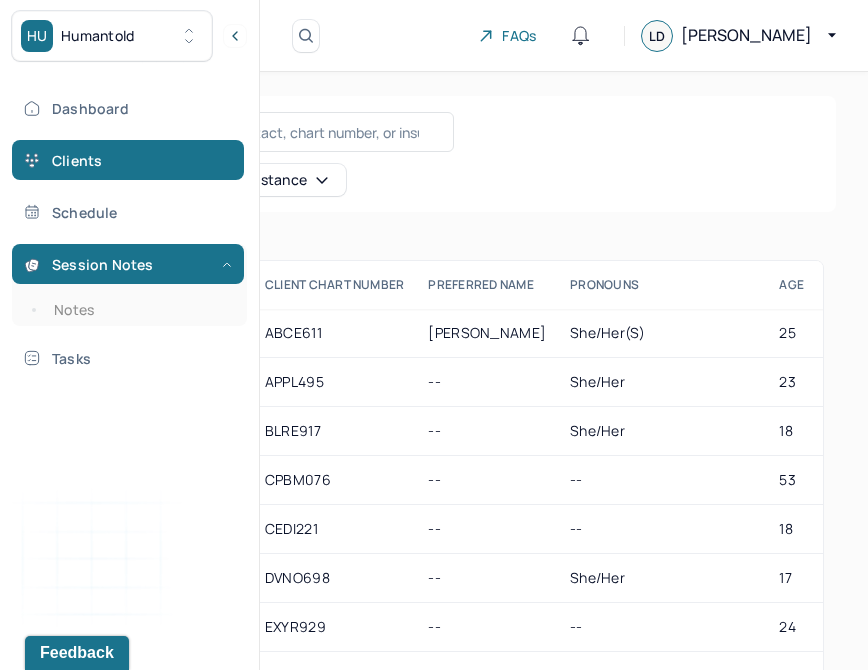 click on "Dashboard Clients Schedule Session Notes Notes Tasks" at bounding box center [129, 233] 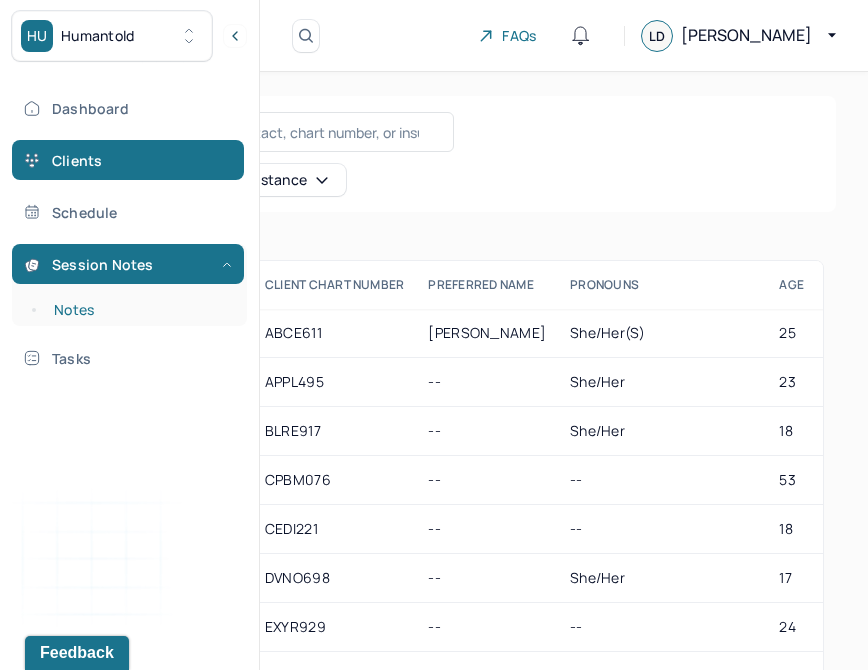 click on "Notes" at bounding box center (139, 310) 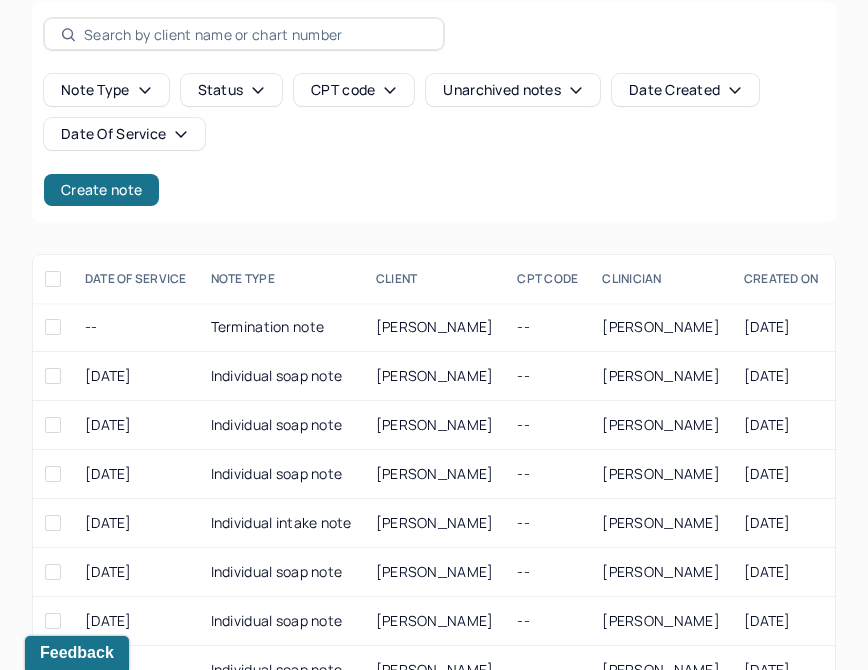 scroll, scrollTop: 102, scrollLeft: 0, axis: vertical 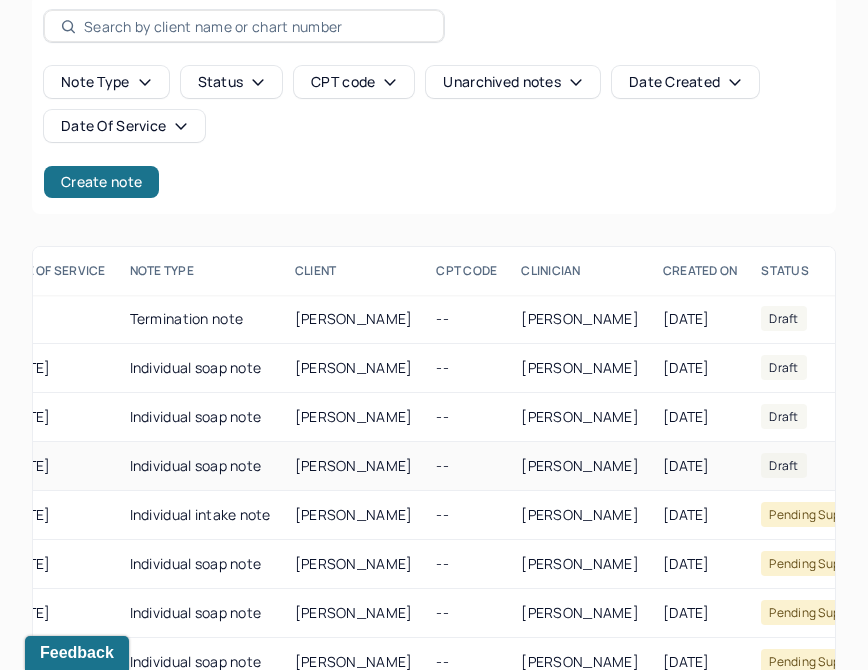 click on "Individual soap note" at bounding box center (200, 466) 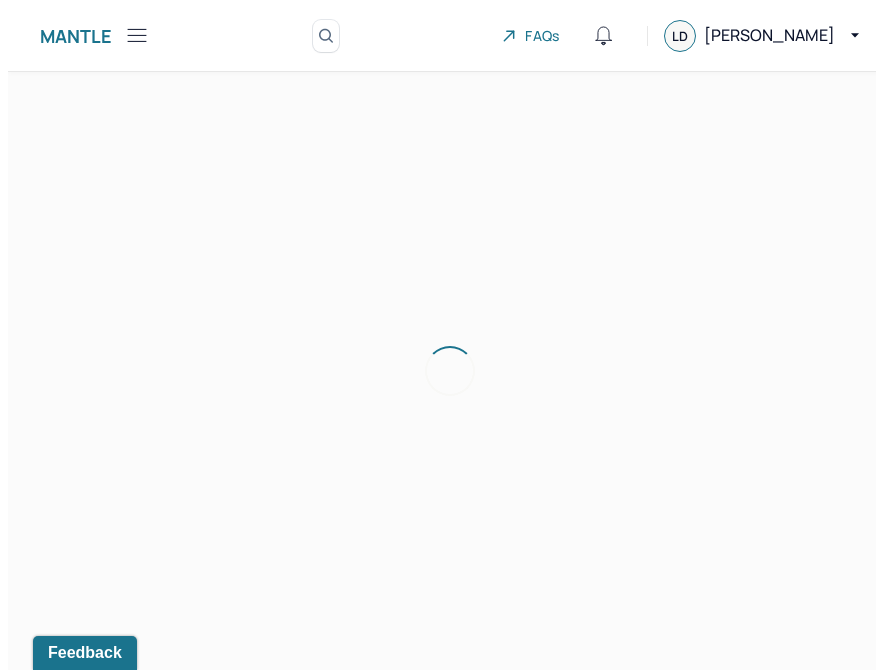 scroll, scrollTop: 0, scrollLeft: 0, axis: both 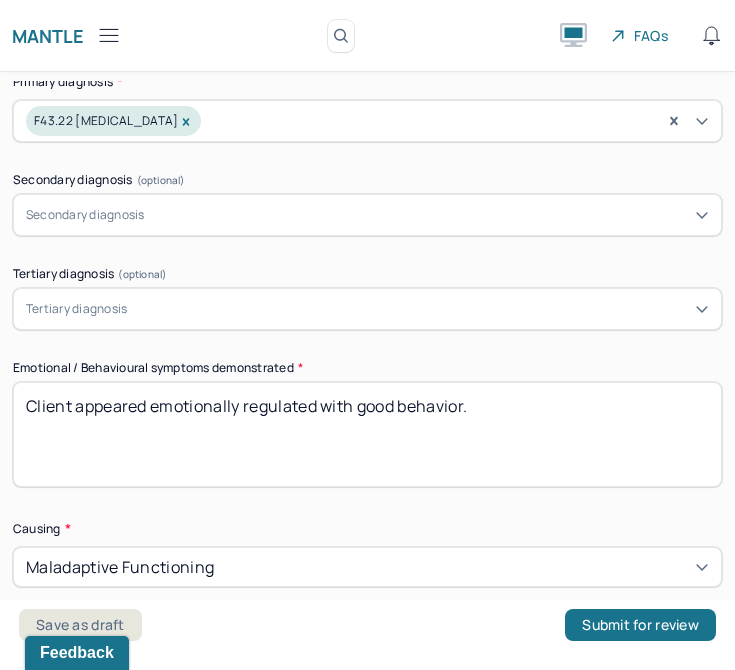 drag, startPoint x: 644, startPoint y: 424, endPoint x: 19, endPoint y: 396, distance: 625.6269 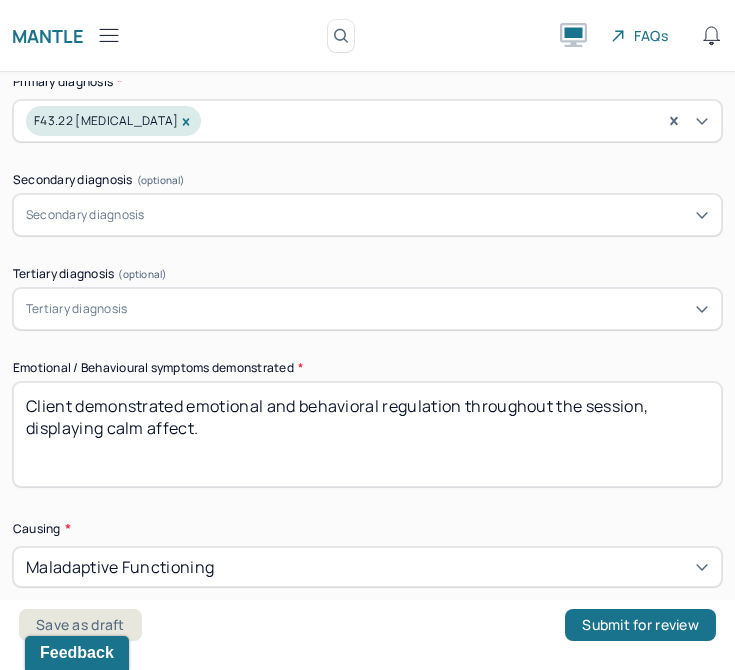 type on "Client demonstrated emotional and behavioral regulation throughout the session, displaying calm affect." 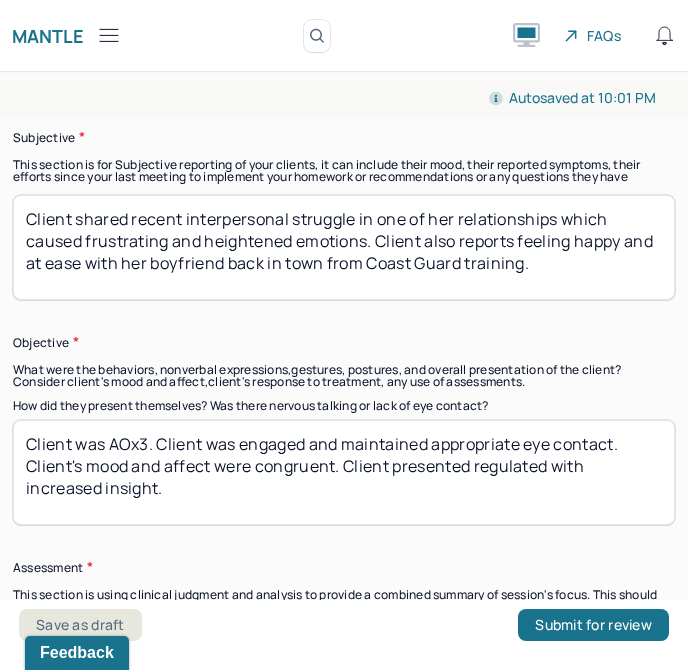 scroll, scrollTop: 1626, scrollLeft: 0, axis: vertical 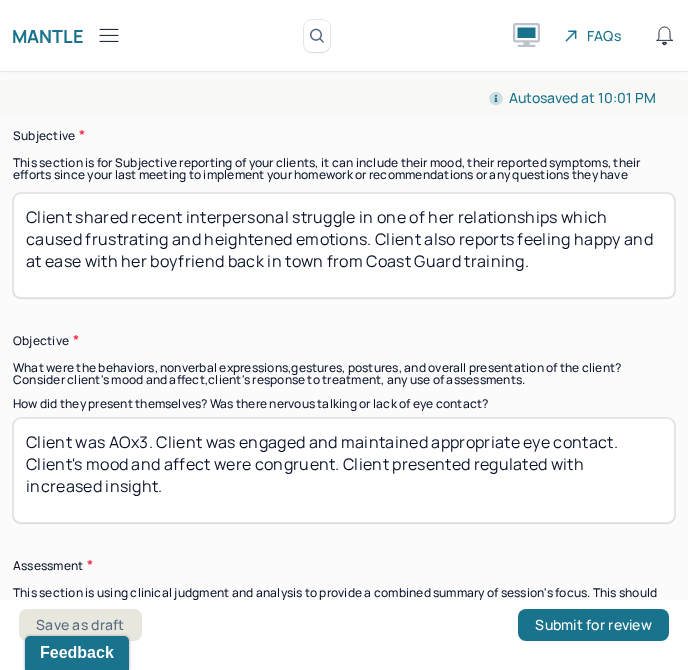 drag, startPoint x: 593, startPoint y: 273, endPoint x: 176, endPoint y: 96, distance: 453.00995 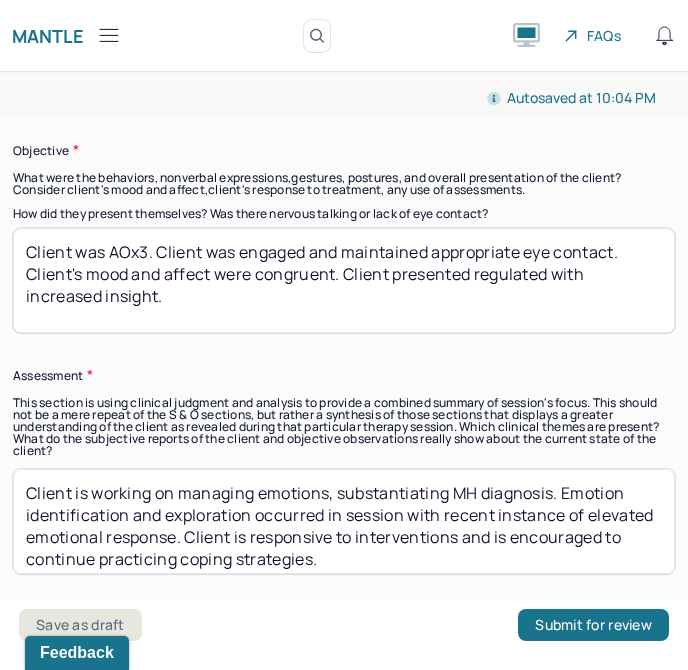 scroll, scrollTop: 1841, scrollLeft: 0, axis: vertical 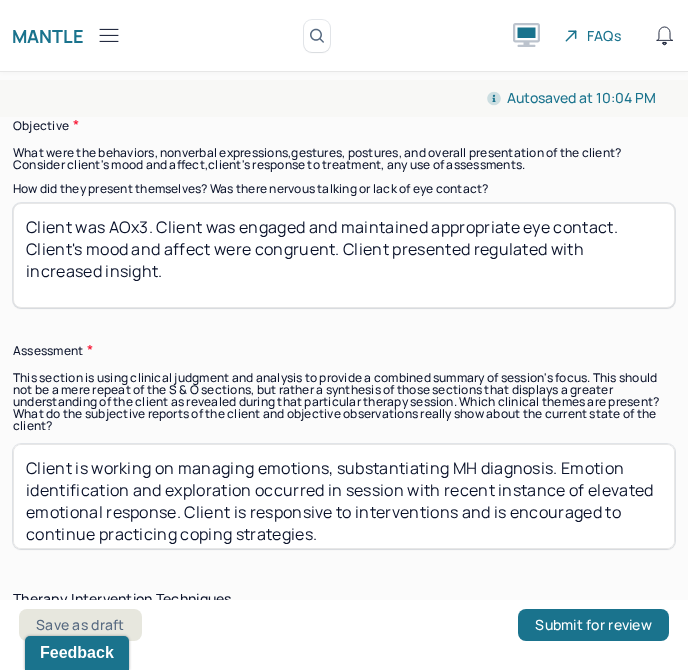type on "Client reported feeling excited and optimistic about starting cosmetology school. Client shared some anxiety about upcoming family reunion but expressed confidence in her ability to manage it." 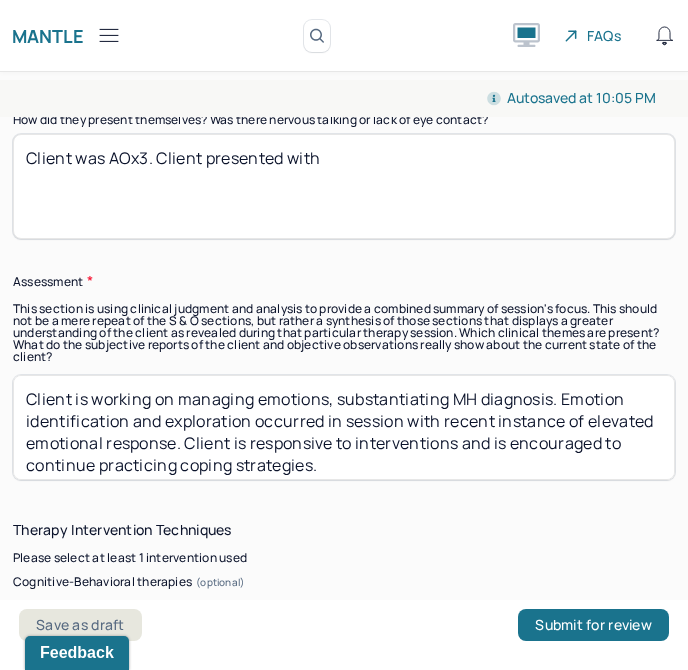 scroll, scrollTop: 1916, scrollLeft: 0, axis: vertical 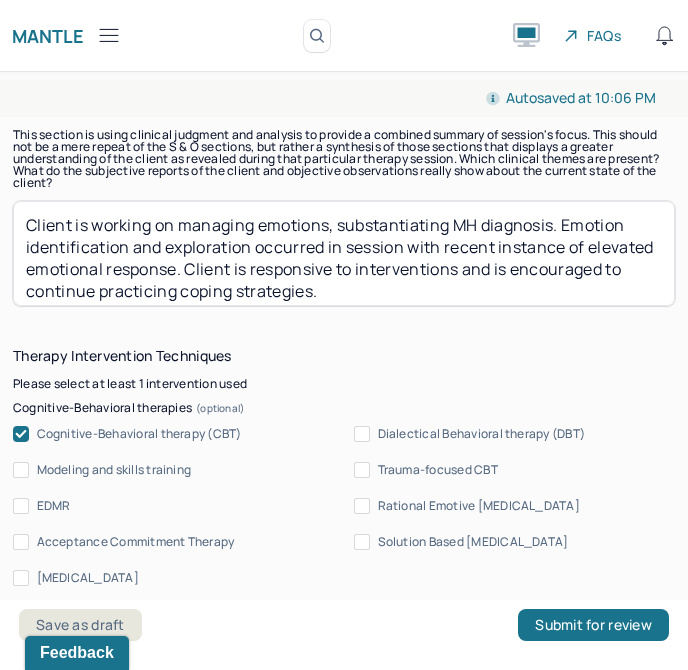 type on "Client was AOx3. Client presented with stable mood and engaged appropriately throughout the session. Client showed mild signs of anxiety when talking about upcoming family reunion but maintained overall composure and insight." 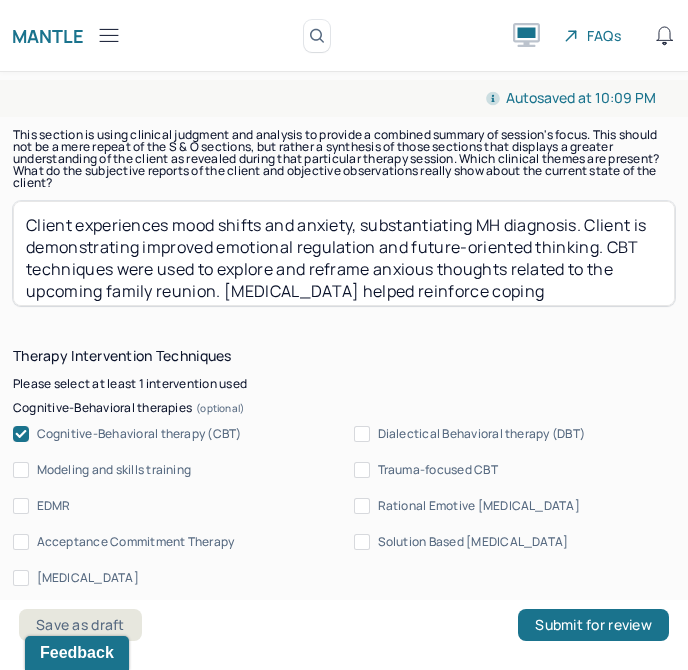 scroll, scrollTop: 19, scrollLeft: 0, axis: vertical 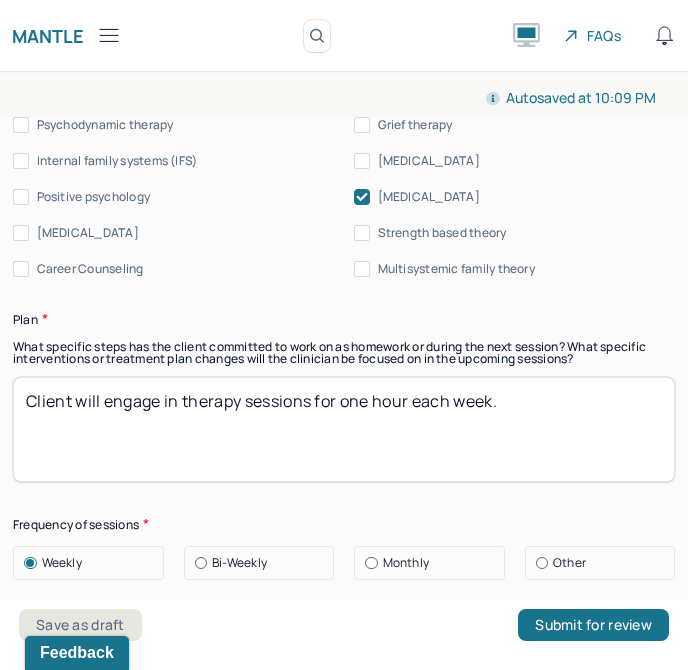 type on "Client experiences mood shifts and anxiety, substantiating MH diagnosis. Client is demonstrating improved emotional regulation and future-oriented thinking. CBT techniques were used to explore and reframe anxious thoughts related to the upcoming family reunion. Psychoeducation helped reinforce coping strategies." 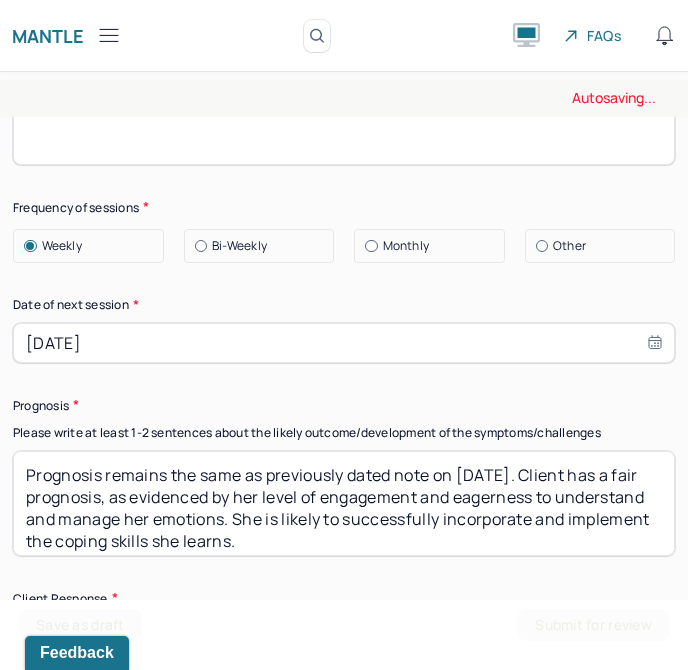 scroll, scrollTop: 3222, scrollLeft: 0, axis: vertical 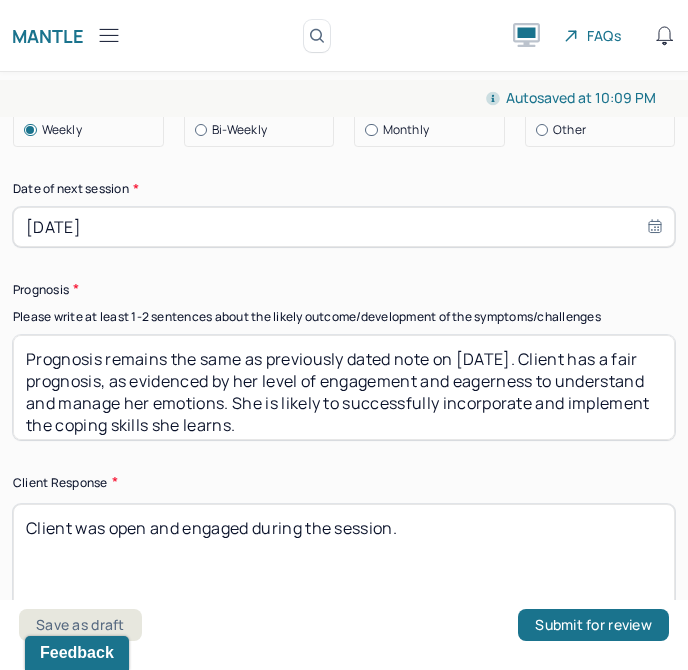 type on "Client will continue with one hour weekly therapy sessions to continue working toward therapy treatment goals." 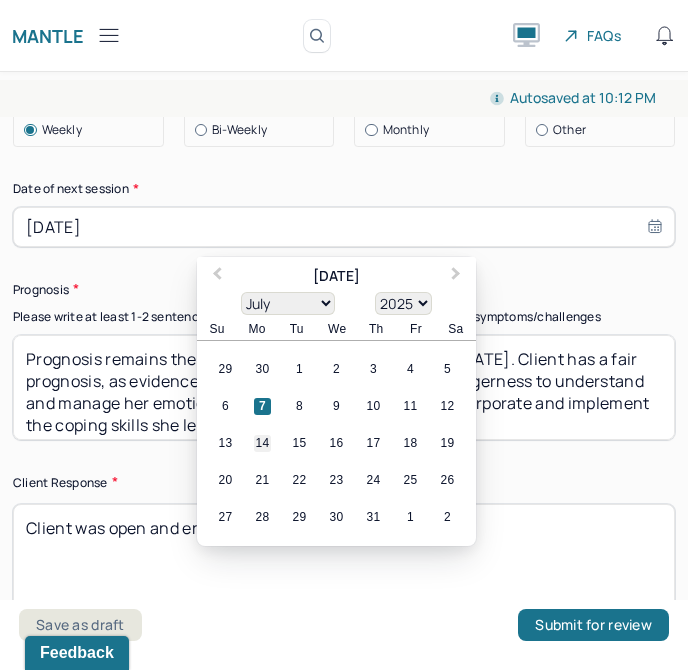 click on "14" at bounding box center [262, 443] 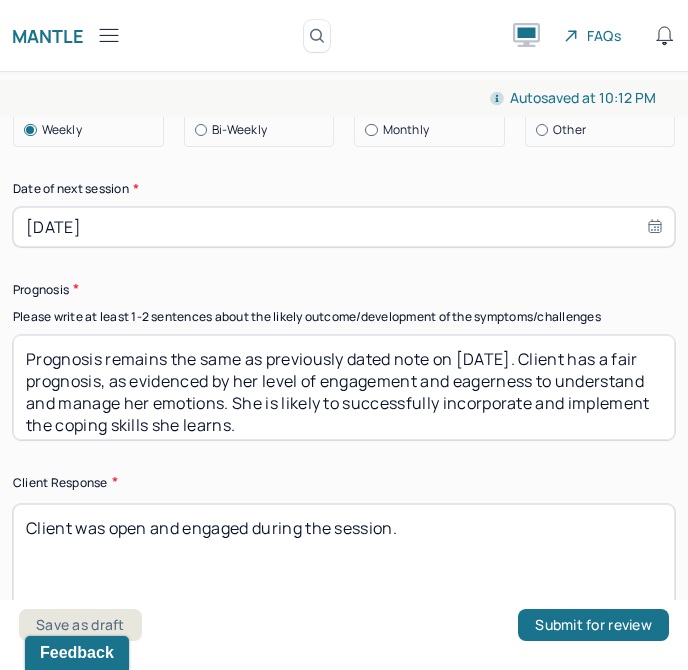 click on "Prognosis remains the same as previously dated note on [DATE]. Client has a fair prognosis, as evidenced by her level of engagement and eagerness to understand and manage her emotions. She is likely to successfully incorporate and implement the coping skills she learns." at bounding box center (344, 387) 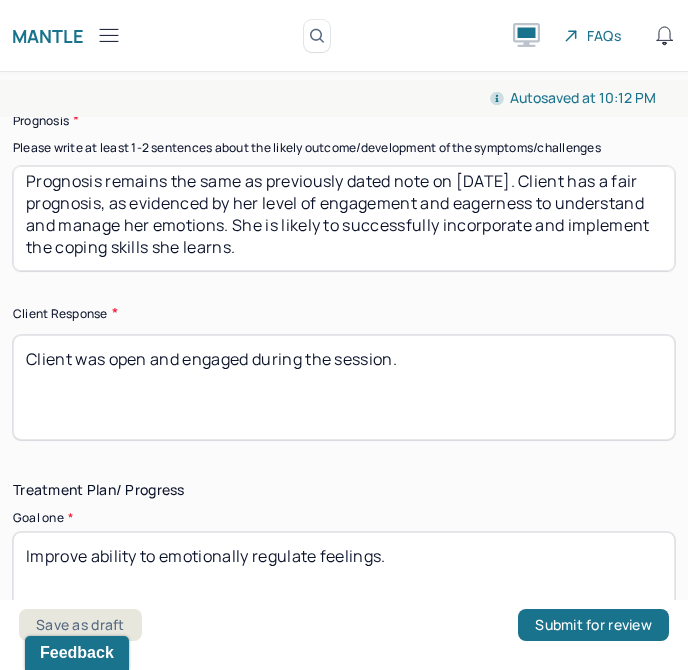 scroll, scrollTop: 3394, scrollLeft: 0, axis: vertical 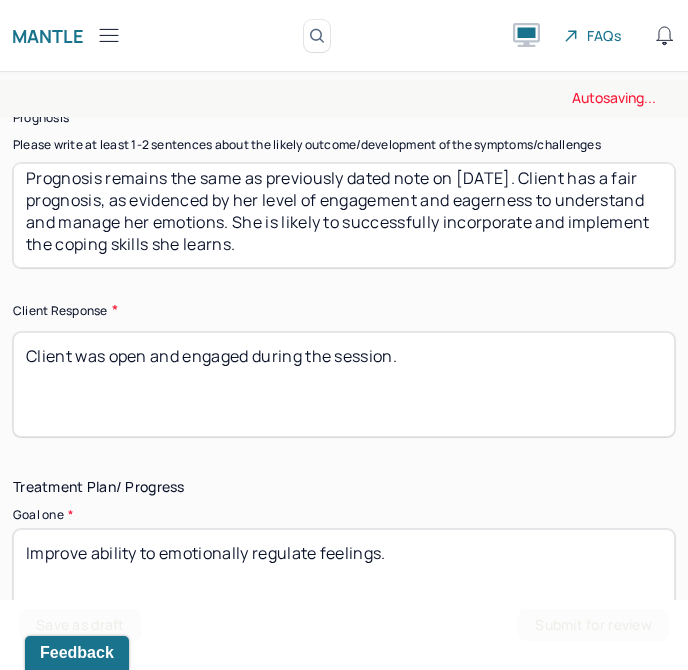 type on "Prognosis remains the same as previously dated note on 06/30/25. Client has a fair prognosis, as evidenced by her level of engagement and eagerness to understand and manage her emotions. She is likely to successfully incorporate and implement the coping skills she learns." 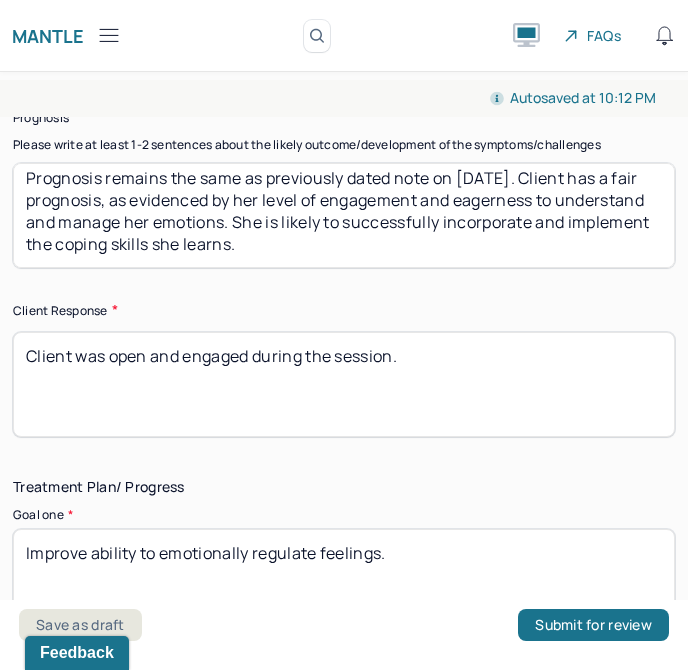 drag, startPoint x: 421, startPoint y: 419, endPoint x: 112, endPoint y: 417, distance: 309.00647 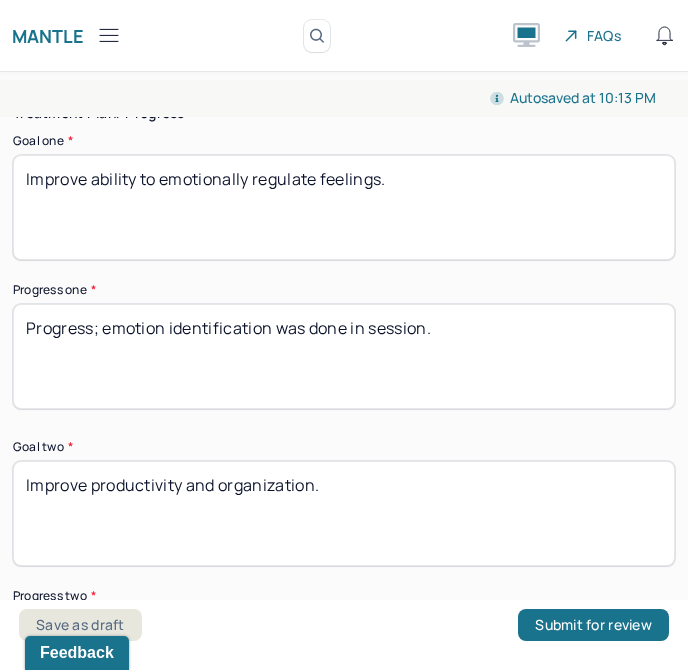 scroll, scrollTop: 3773, scrollLeft: 0, axis: vertical 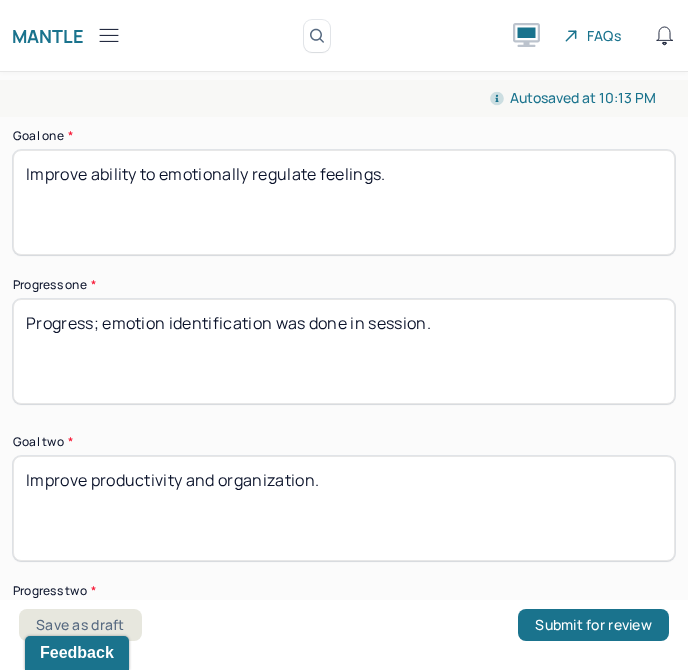 type on "Client was reflective and receptive throughout the session." 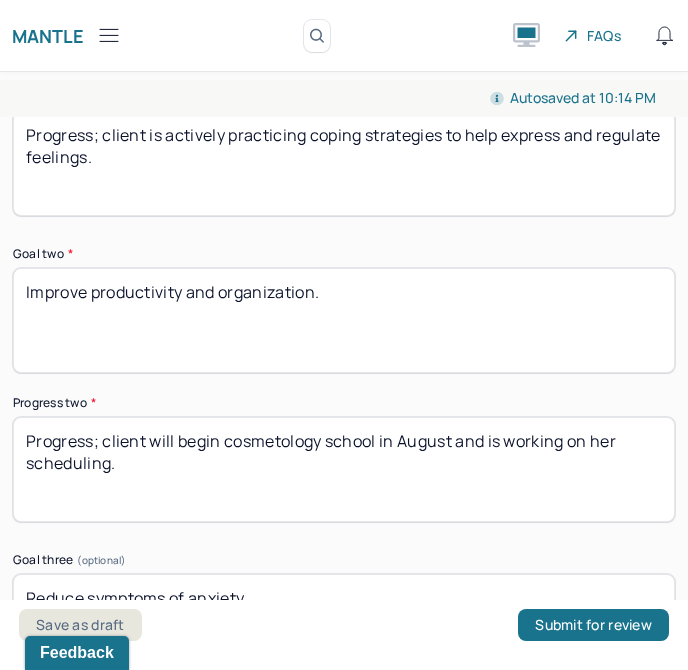 scroll, scrollTop: 3963, scrollLeft: 0, axis: vertical 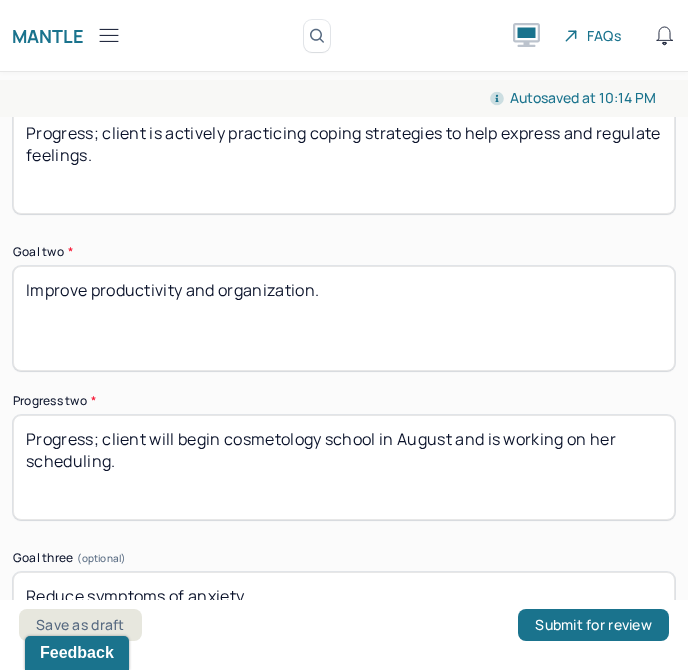type on "Progress; client is actively practicing coping strategies to help express and regulate feelings." 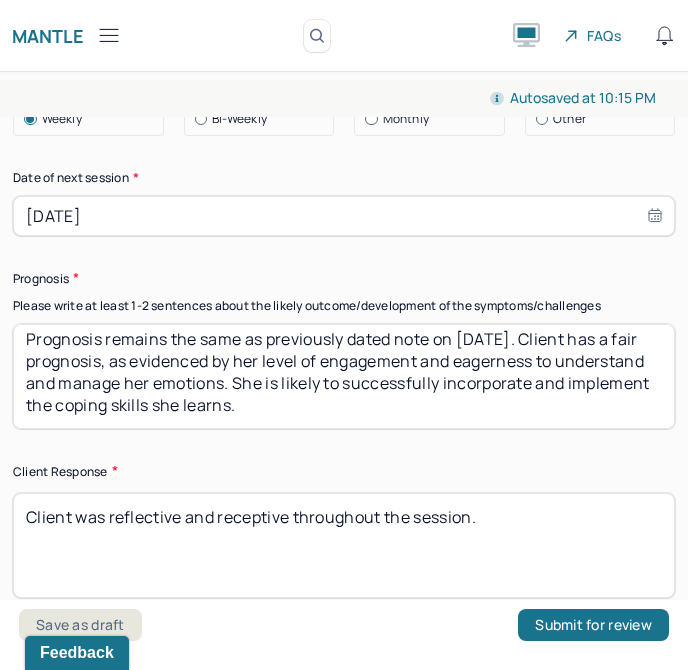 scroll, scrollTop: 3200, scrollLeft: 0, axis: vertical 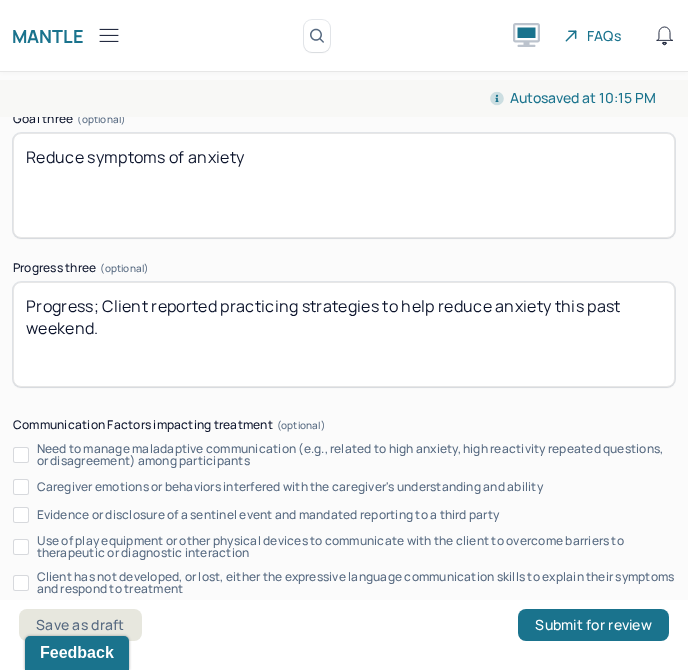 type on "Progress; client is planning her upcoming changes in schedule to stay organized, as reported by client." 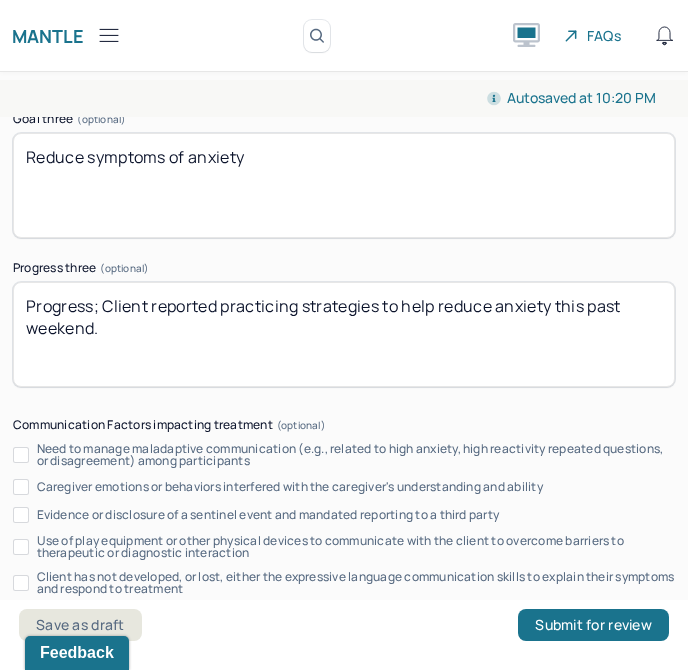 drag, startPoint x: 289, startPoint y: 426, endPoint x: 212, endPoint y: 363, distance: 99.48869 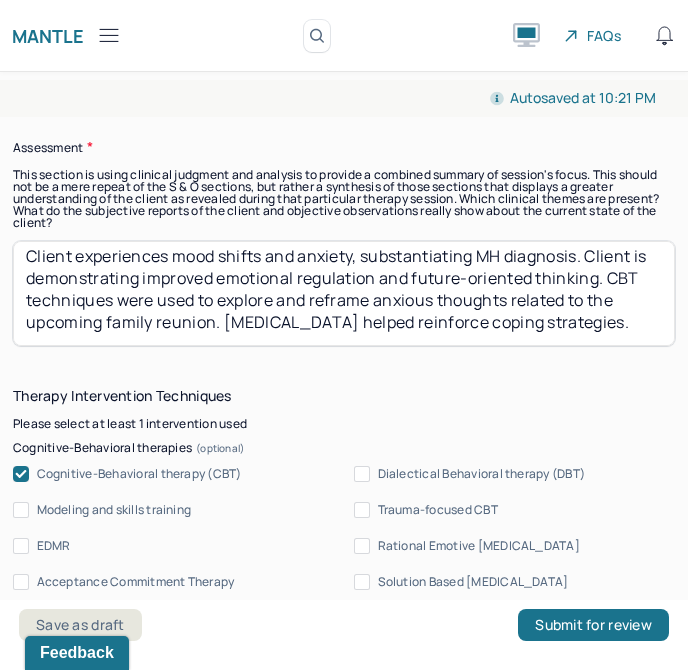 scroll, scrollTop: 2046, scrollLeft: 0, axis: vertical 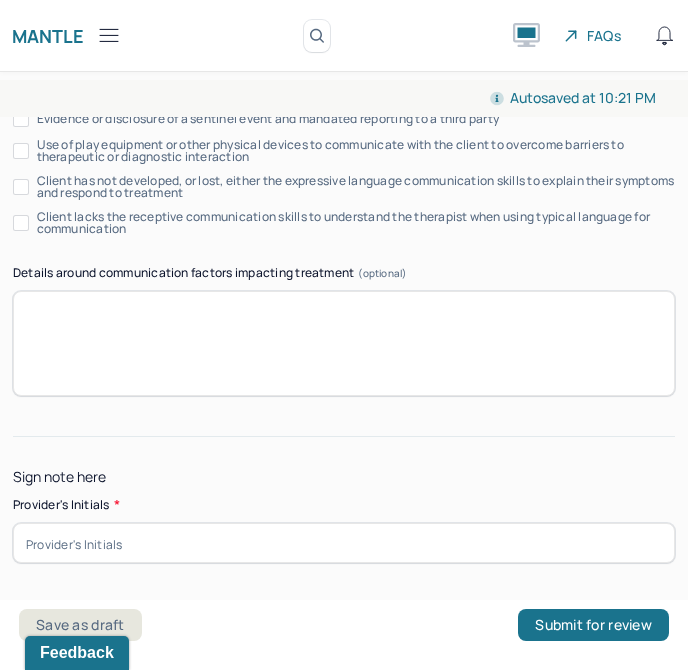 type on "Progress; Client reported reported a decrease in anxiety symptoms over the past week." 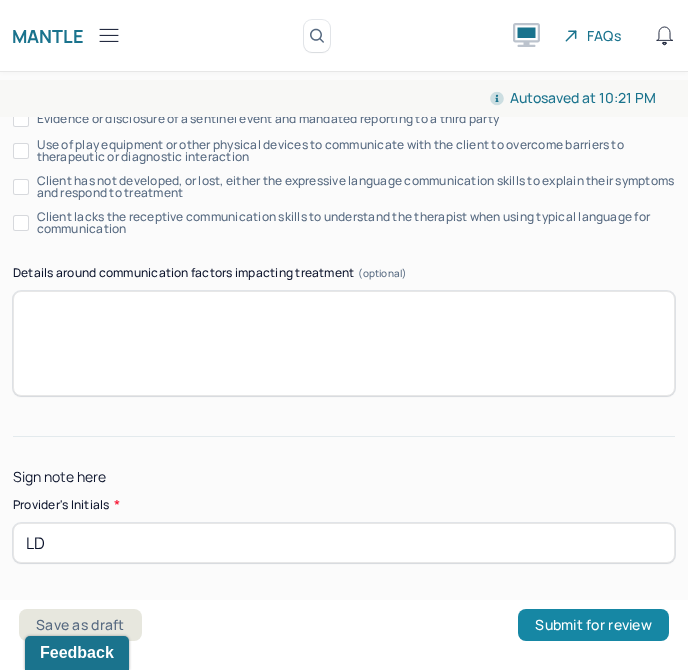 type on "LD" 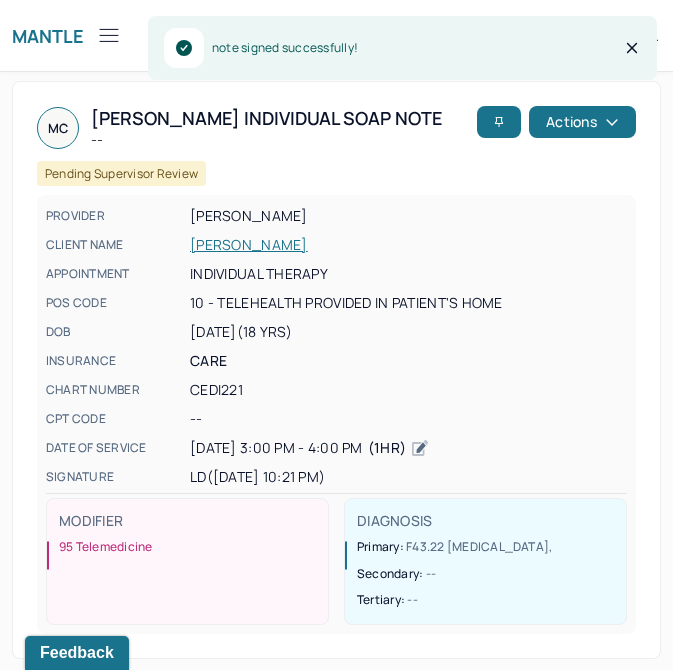click 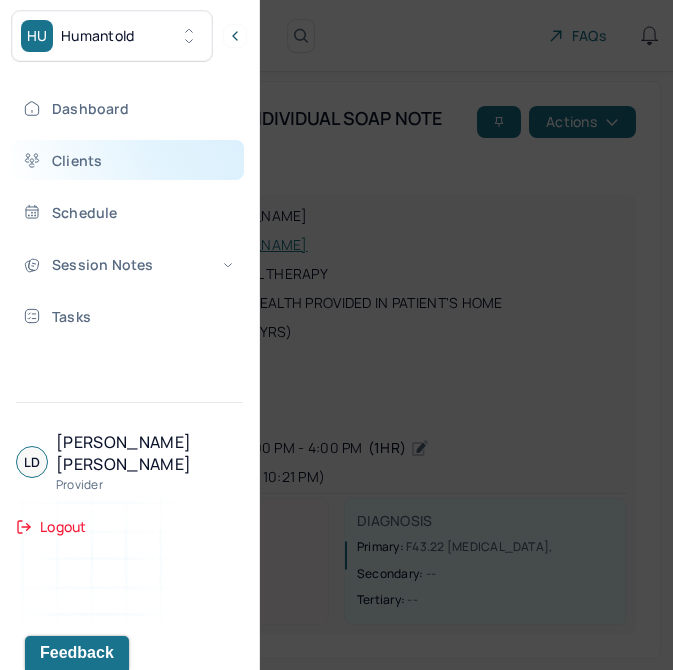 click on "Clients" at bounding box center (128, 160) 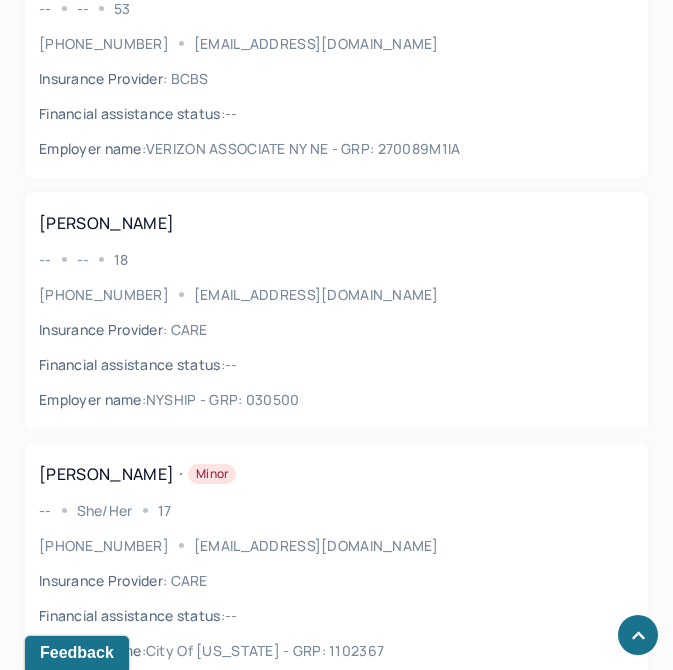 scroll, scrollTop: 0, scrollLeft: 0, axis: both 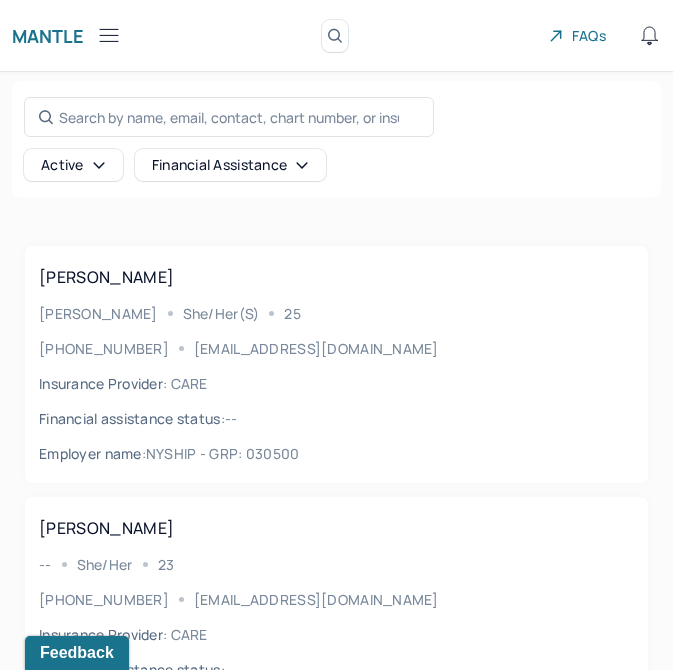 click on "Mantle     Clients (16)   Search by client name, chart number     FAQs     LD Lila" at bounding box center (336, 36) 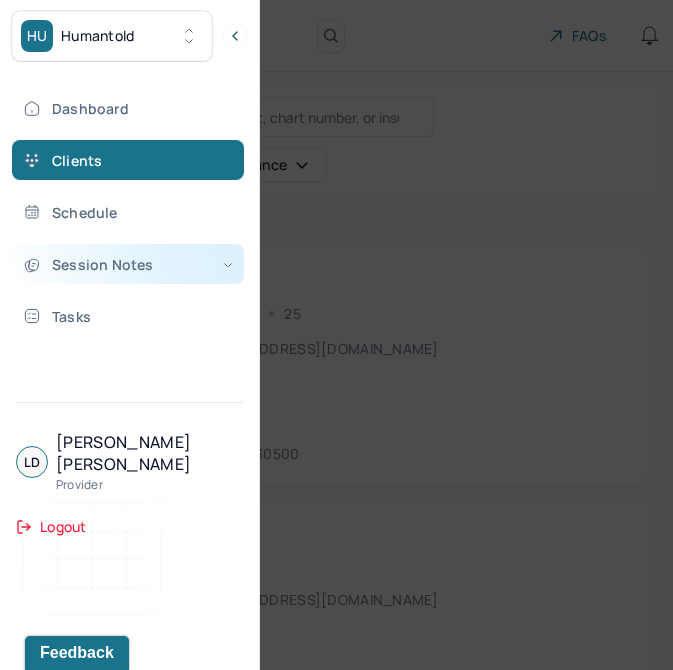 click on "Session Notes" at bounding box center [128, 264] 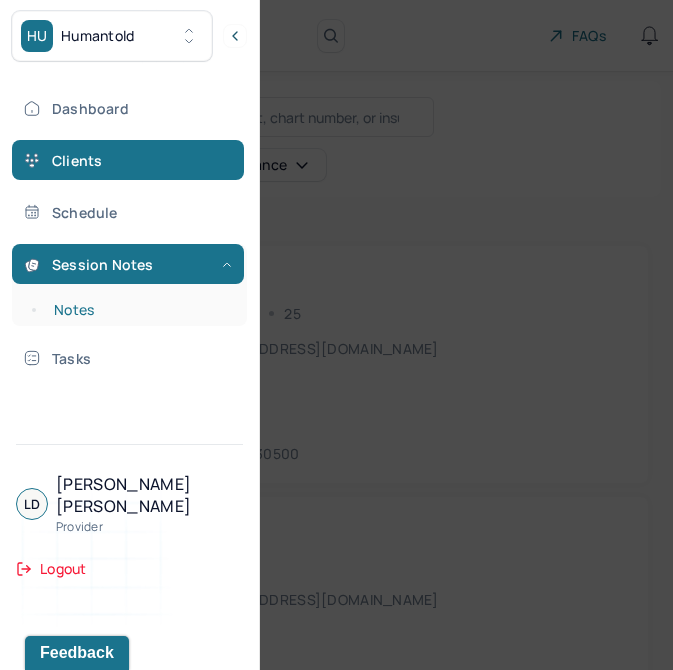 click on "Notes" at bounding box center [139, 310] 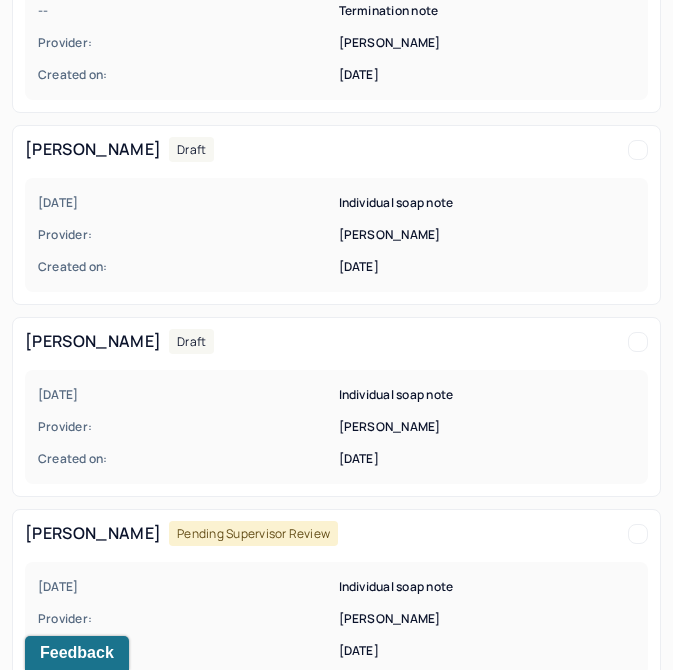 scroll, scrollTop: 0, scrollLeft: 0, axis: both 